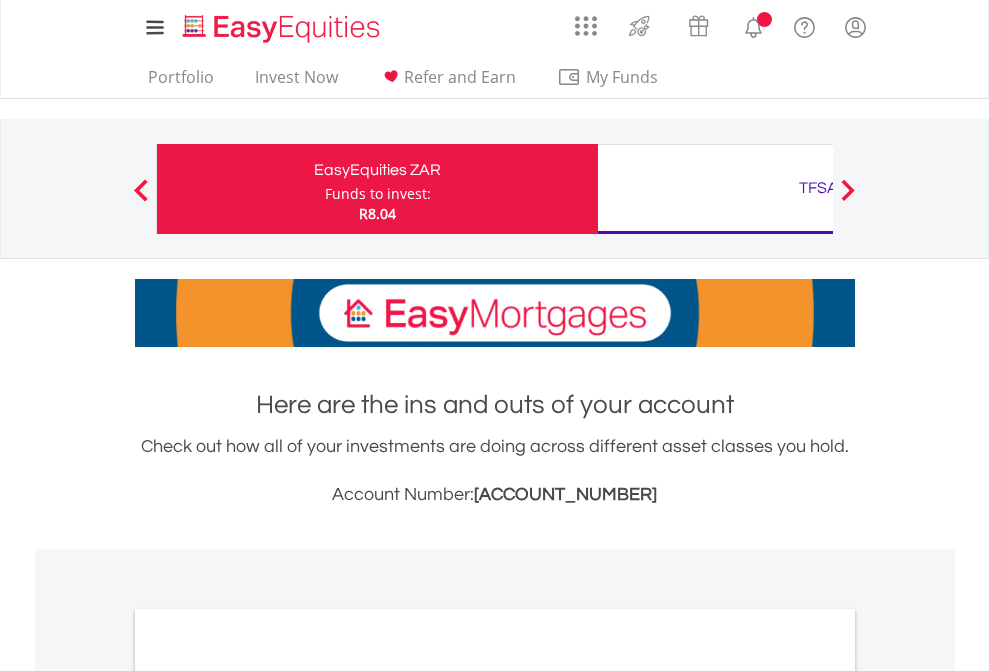scroll, scrollTop: 0, scrollLeft: 0, axis: both 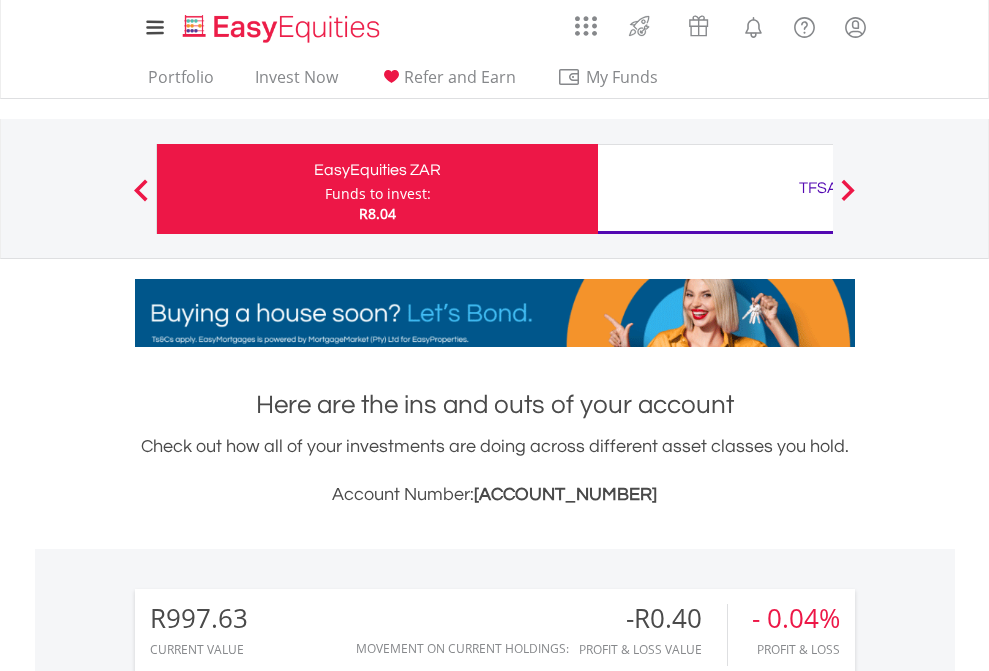 click on "Funds to invest:" at bounding box center (378, 194) 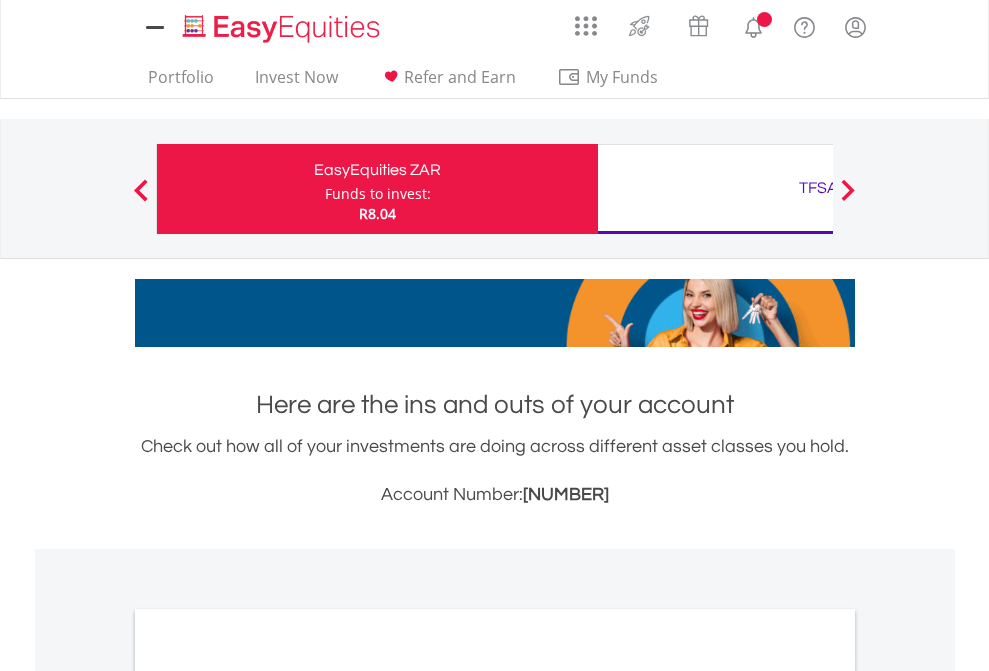 scroll, scrollTop: 0, scrollLeft: 0, axis: both 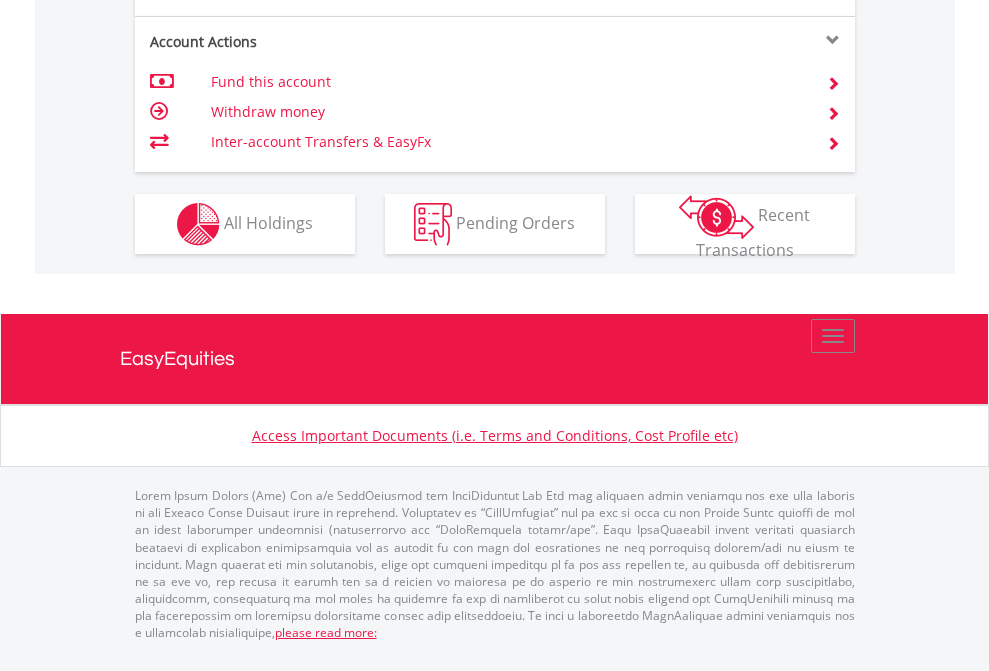 click on "Investment types" at bounding box center [706, -337] 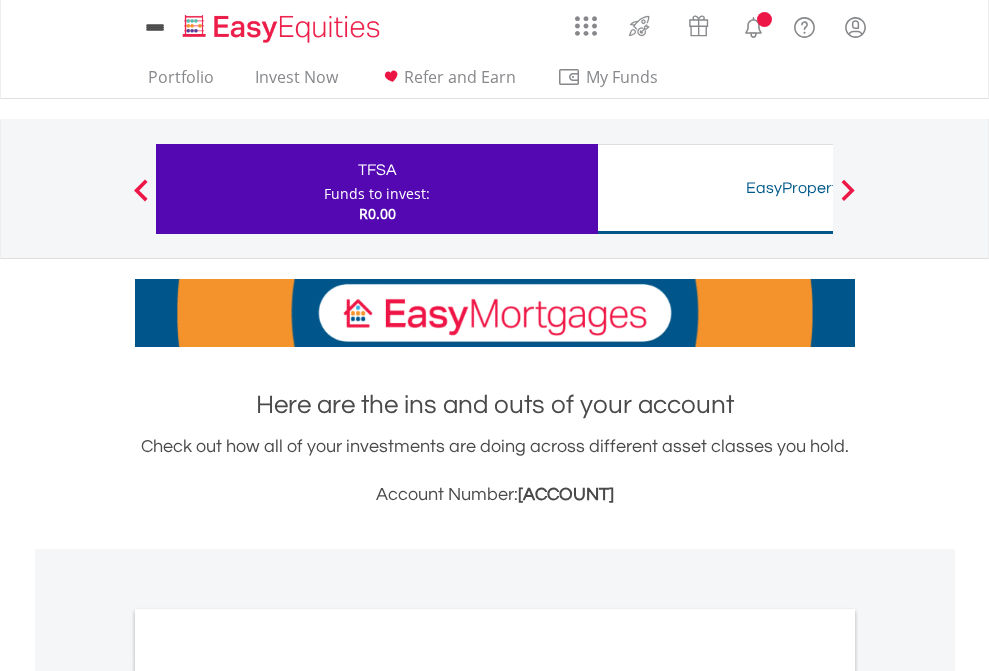 scroll, scrollTop: 0, scrollLeft: 0, axis: both 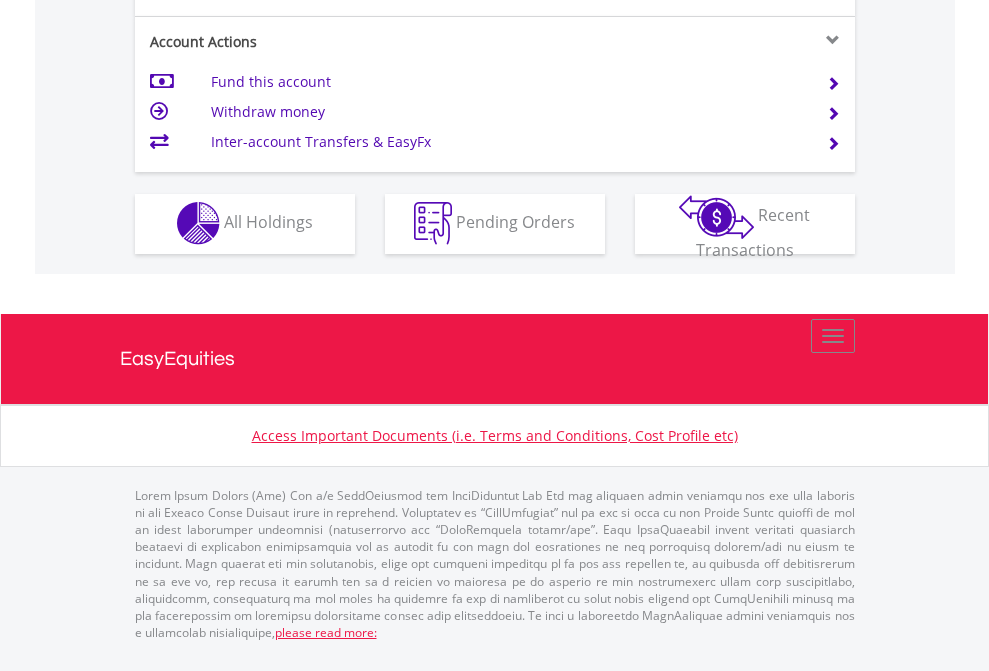 click on "Investment types" at bounding box center (706, -353) 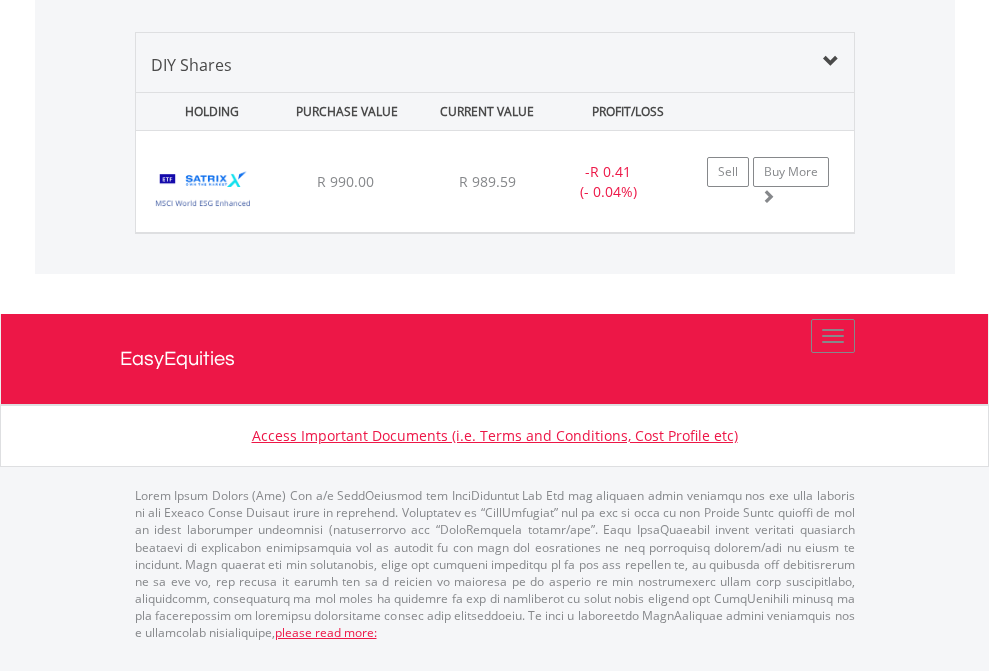 scroll, scrollTop: 1933, scrollLeft: 0, axis: vertical 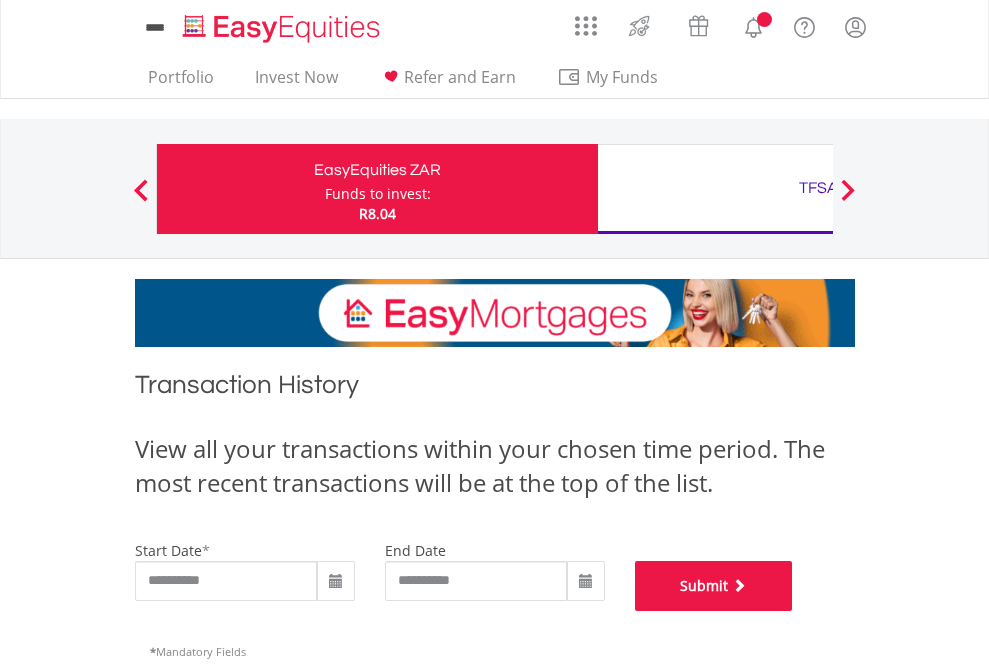 click on "Submit" at bounding box center (714, 586) 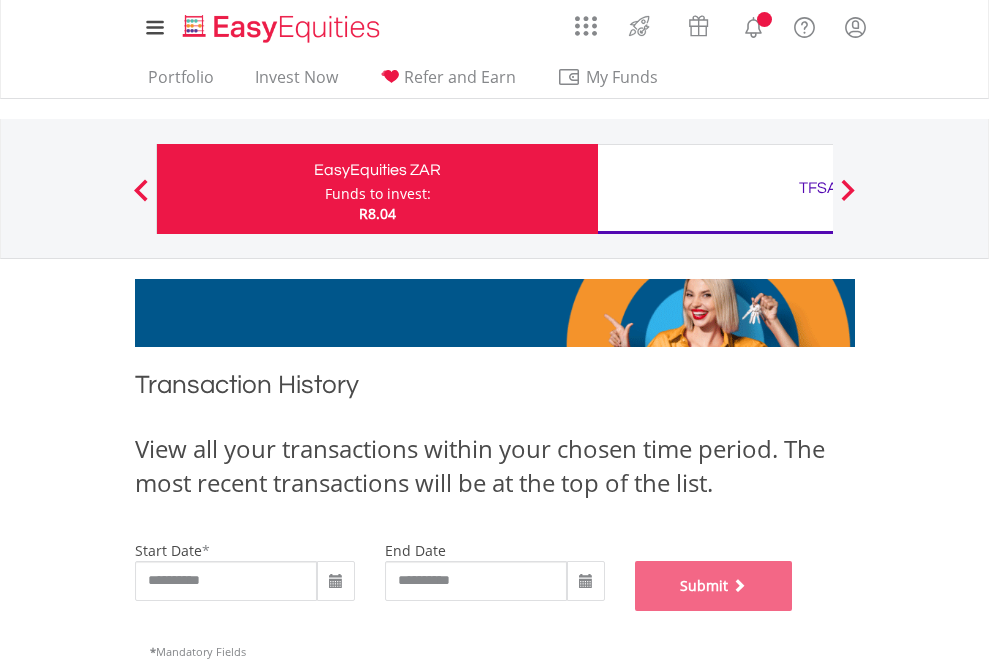 scroll, scrollTop: 811, scrollLeft: 0, axis: vertical 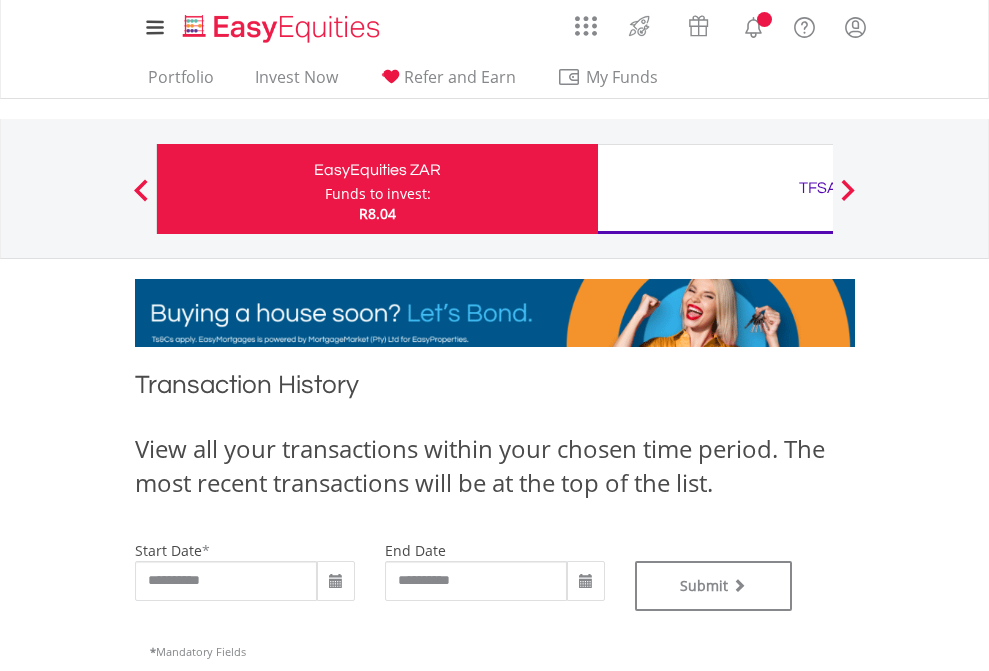 click on "TFSA" at bounding box center [818, 188] 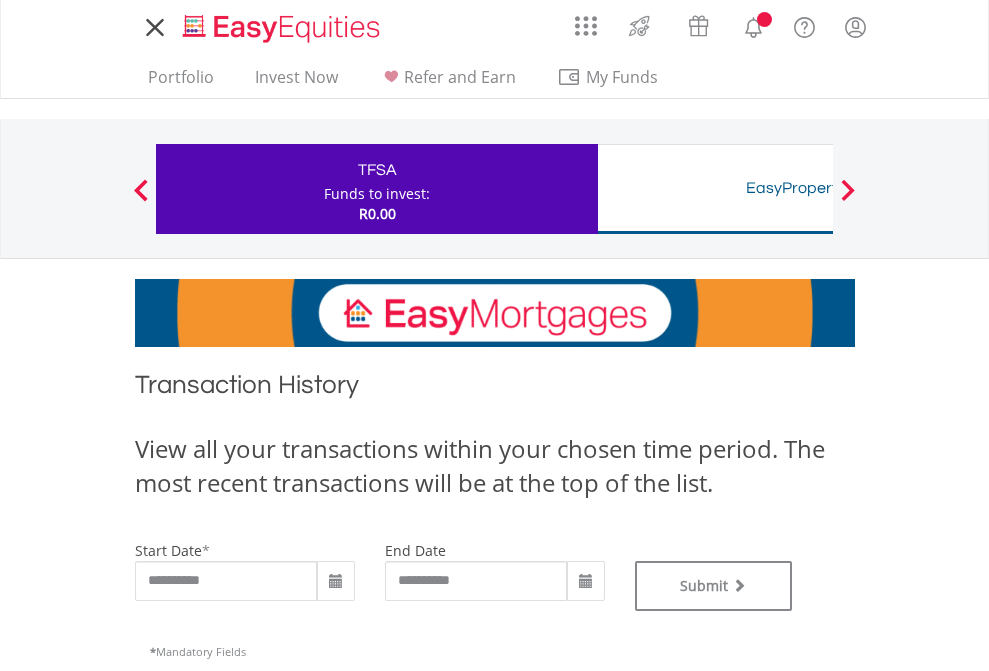 scroll, scrollTop: 0, scrollLeft: 0, axis: both 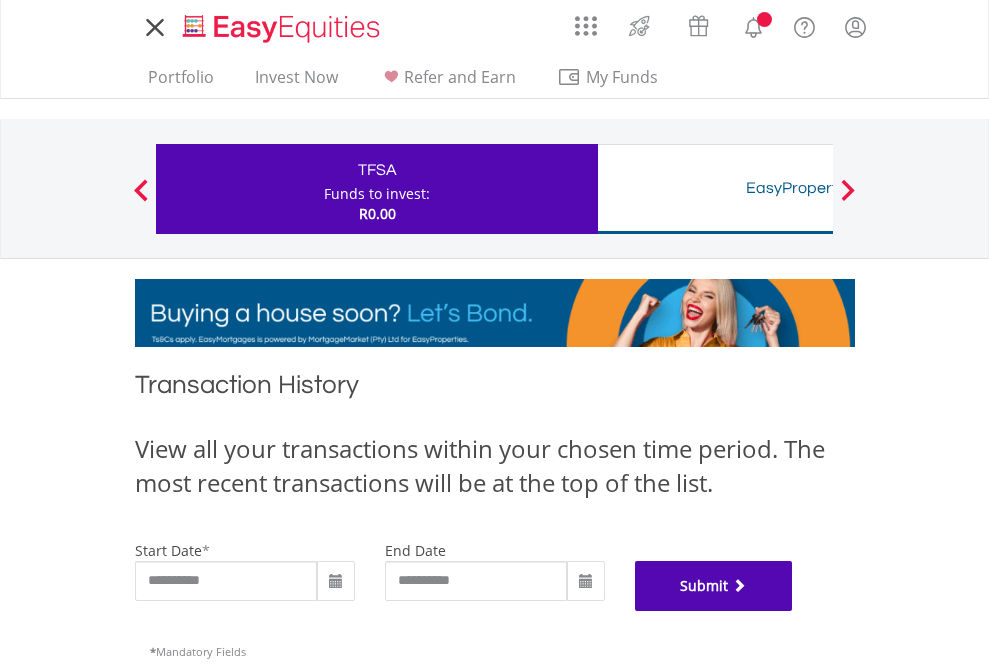 click on "Submit" at bounding box center (714, 586) 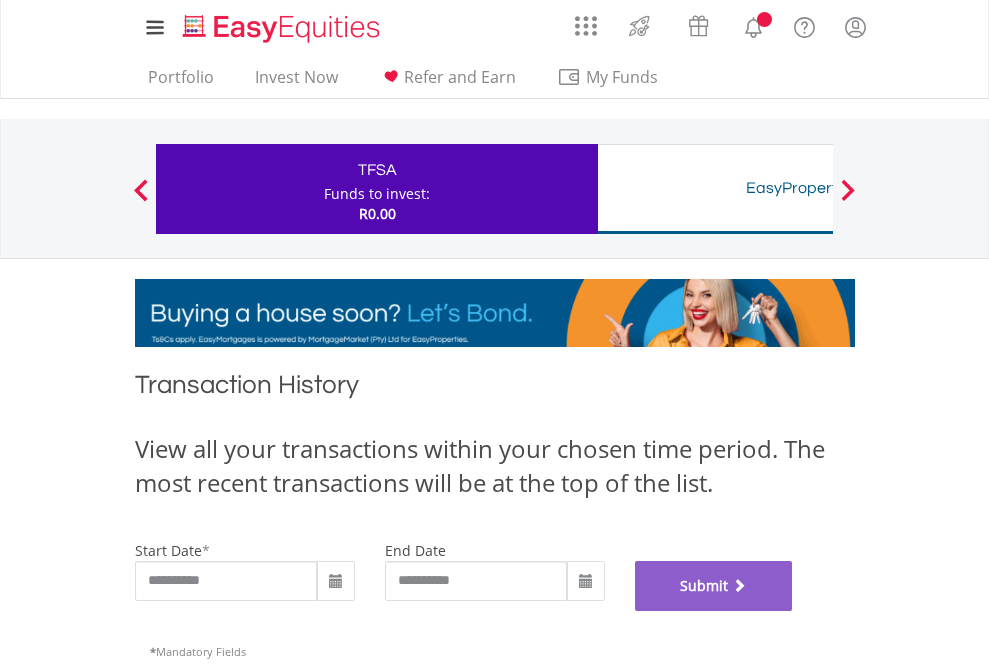 scroll, scrollTop: 811, scrollLeft: 0, axis: vertical 